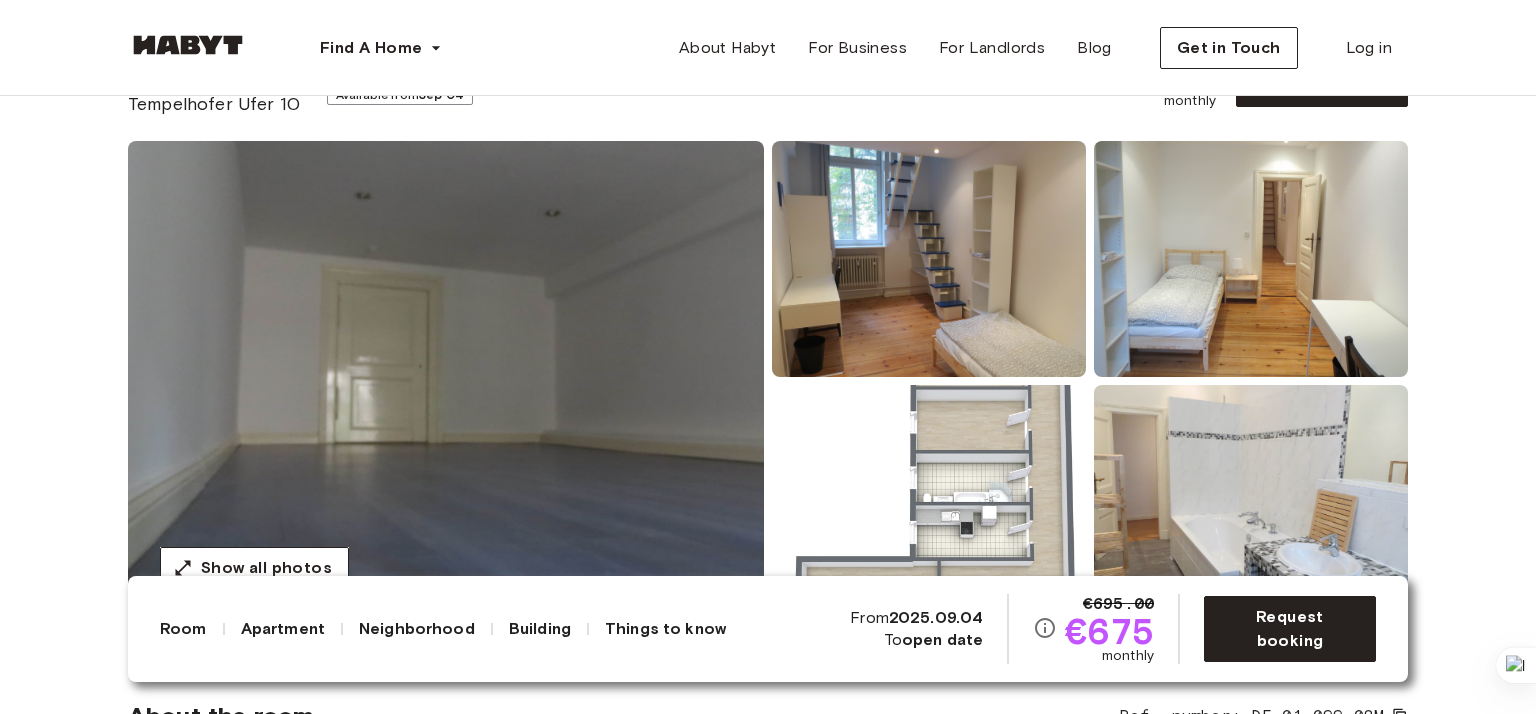 scroll, scrollTop: 300, scrollLeft: 0, axis: vertical 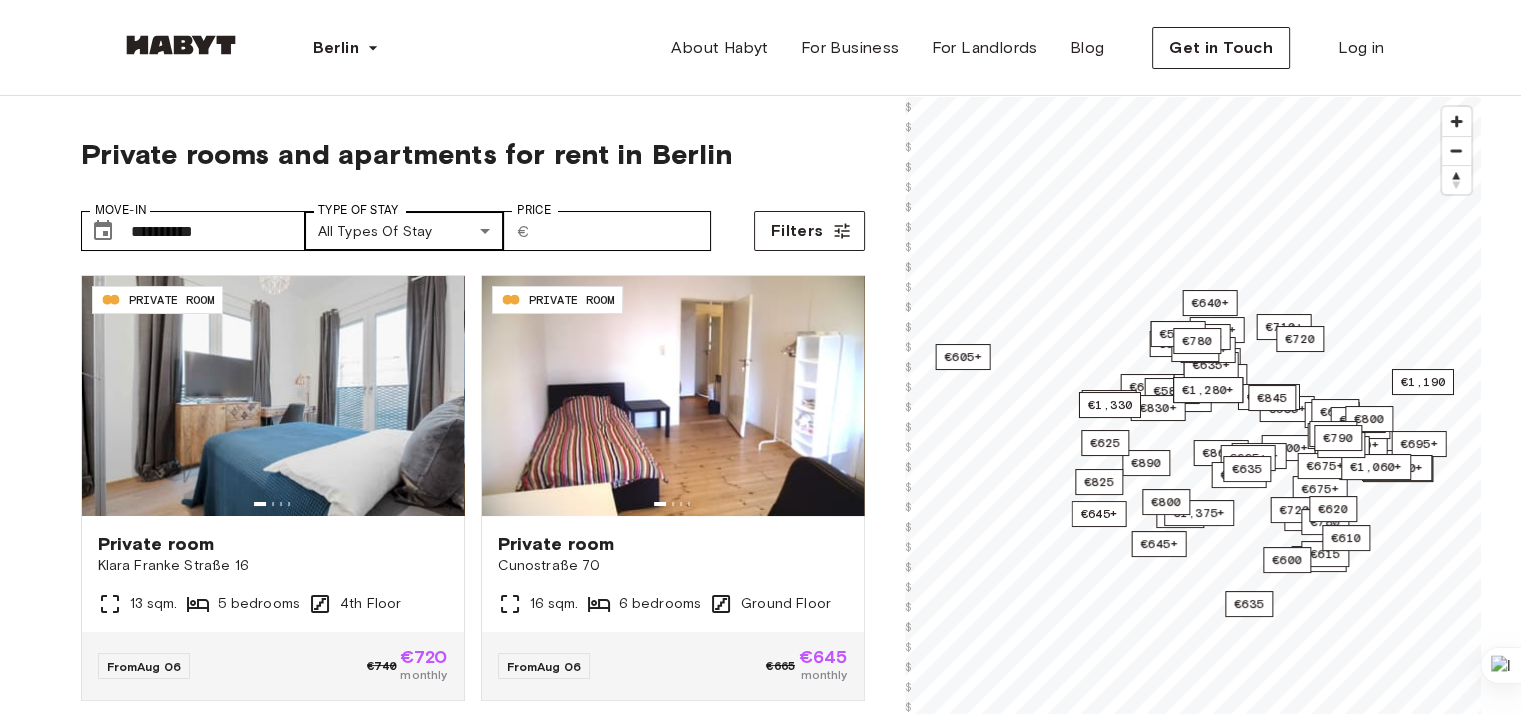 click on "**********" at bounding box center (760, 2364) 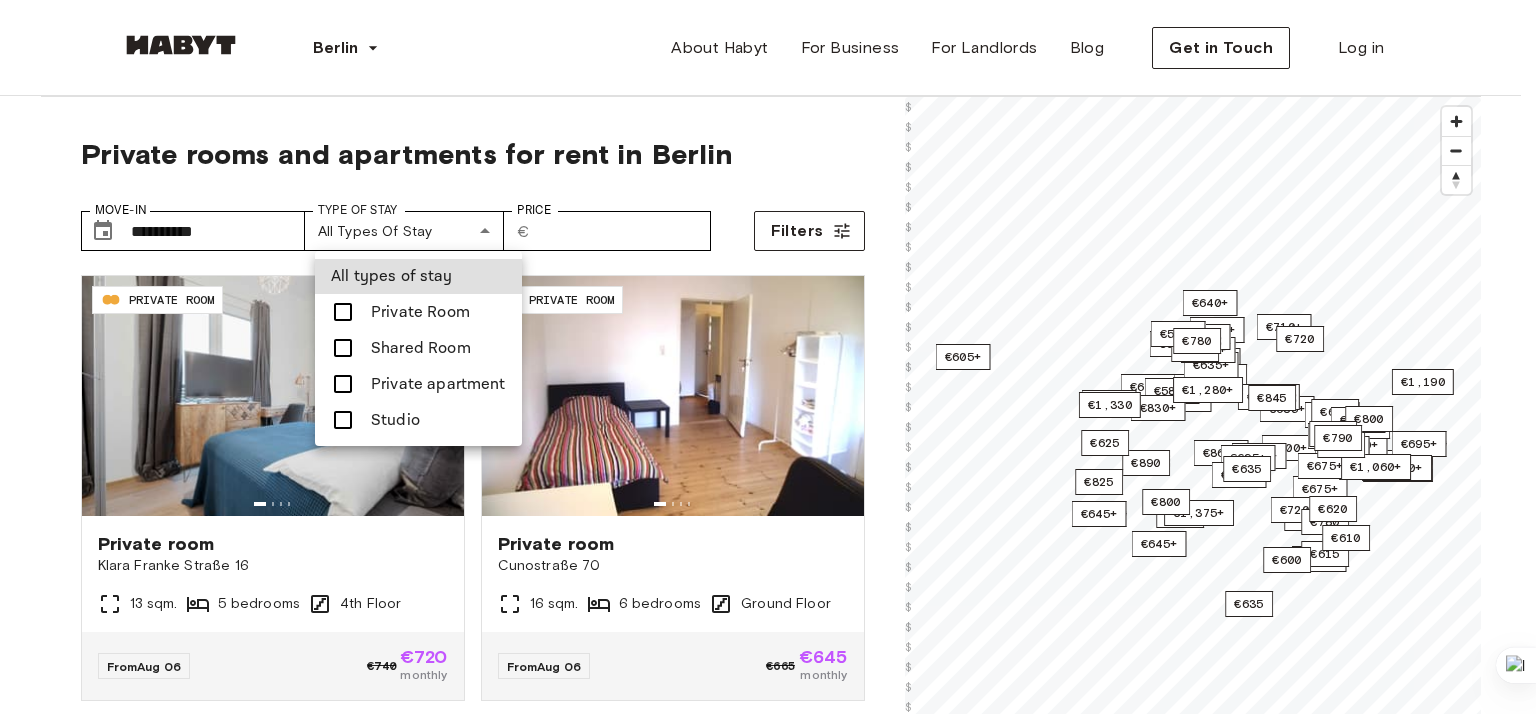 click at bounding box center [768, 357] 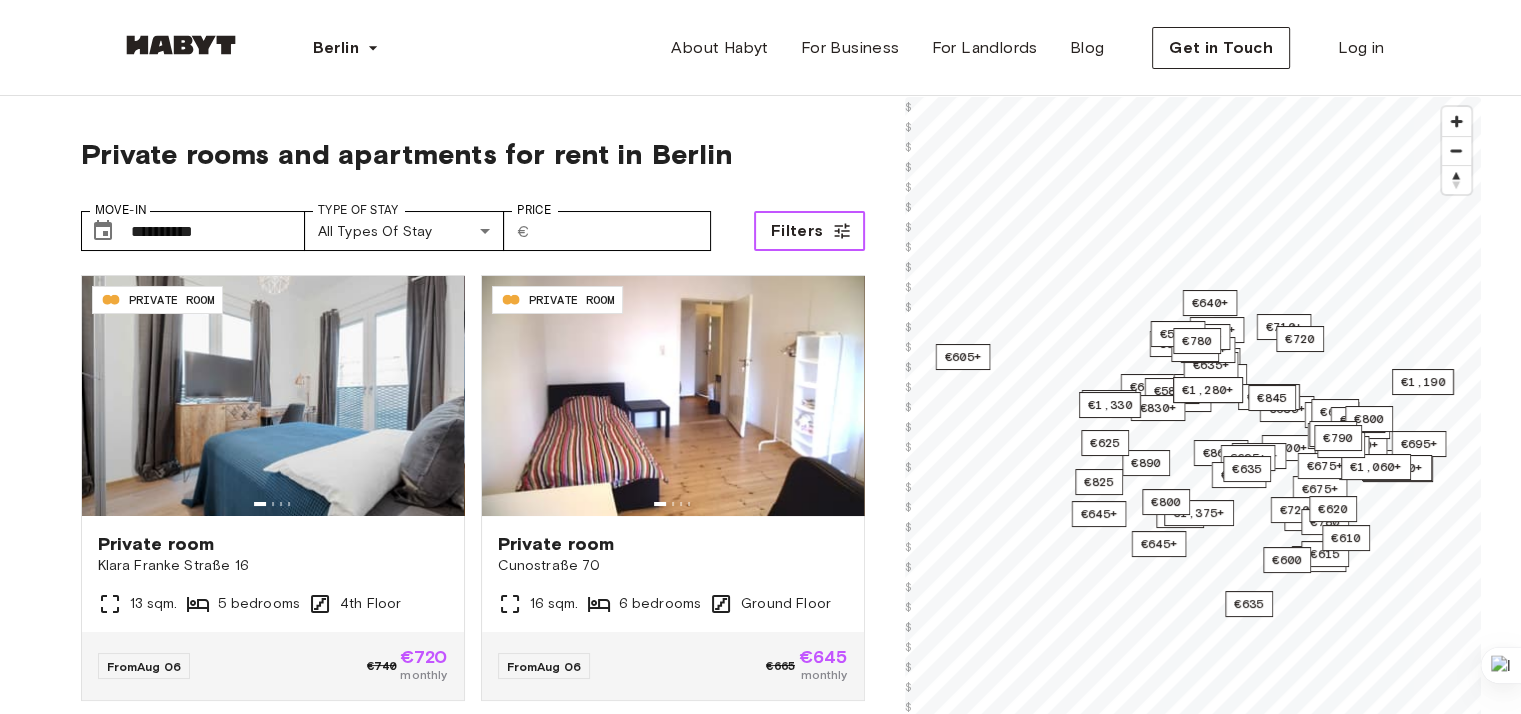 click 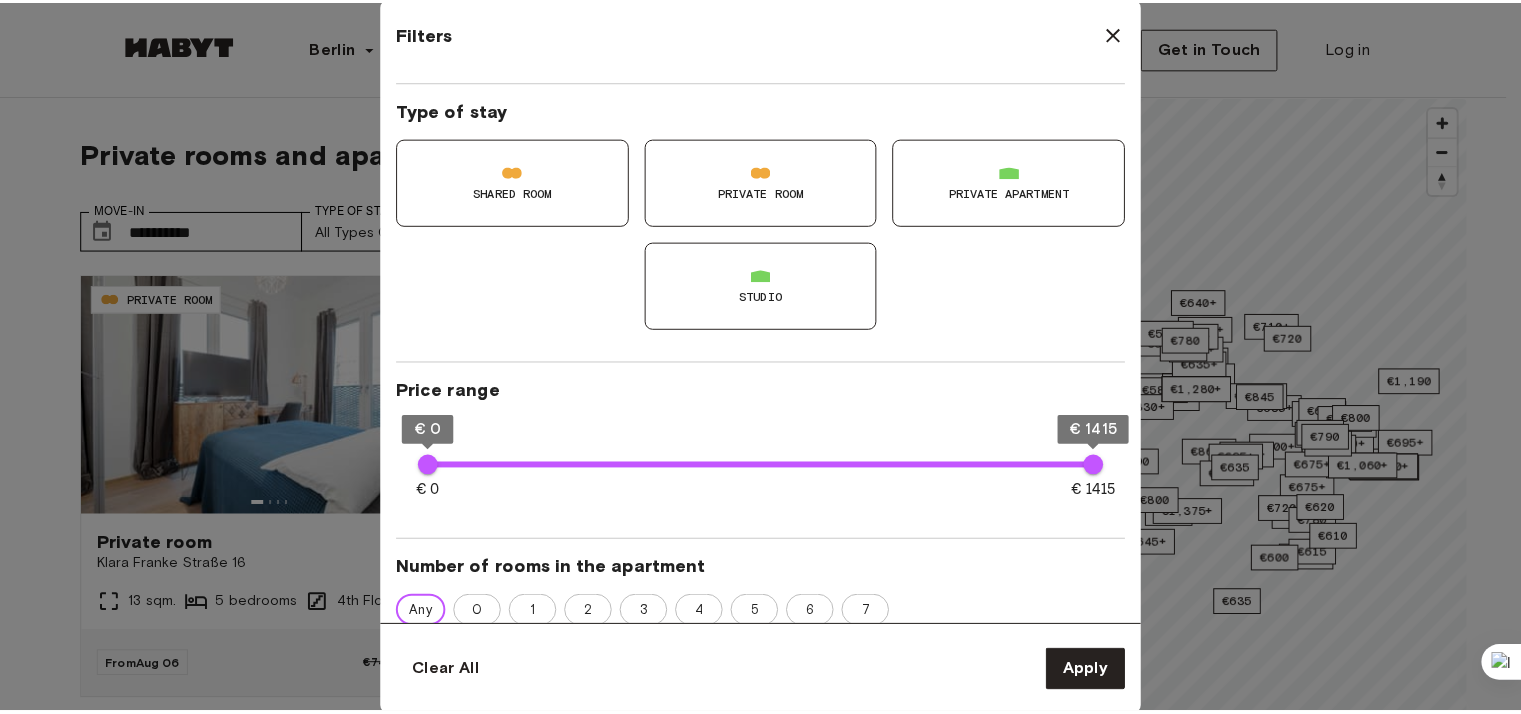 scroll, scrollTop: 0, scrollLeft: 0, axis: both 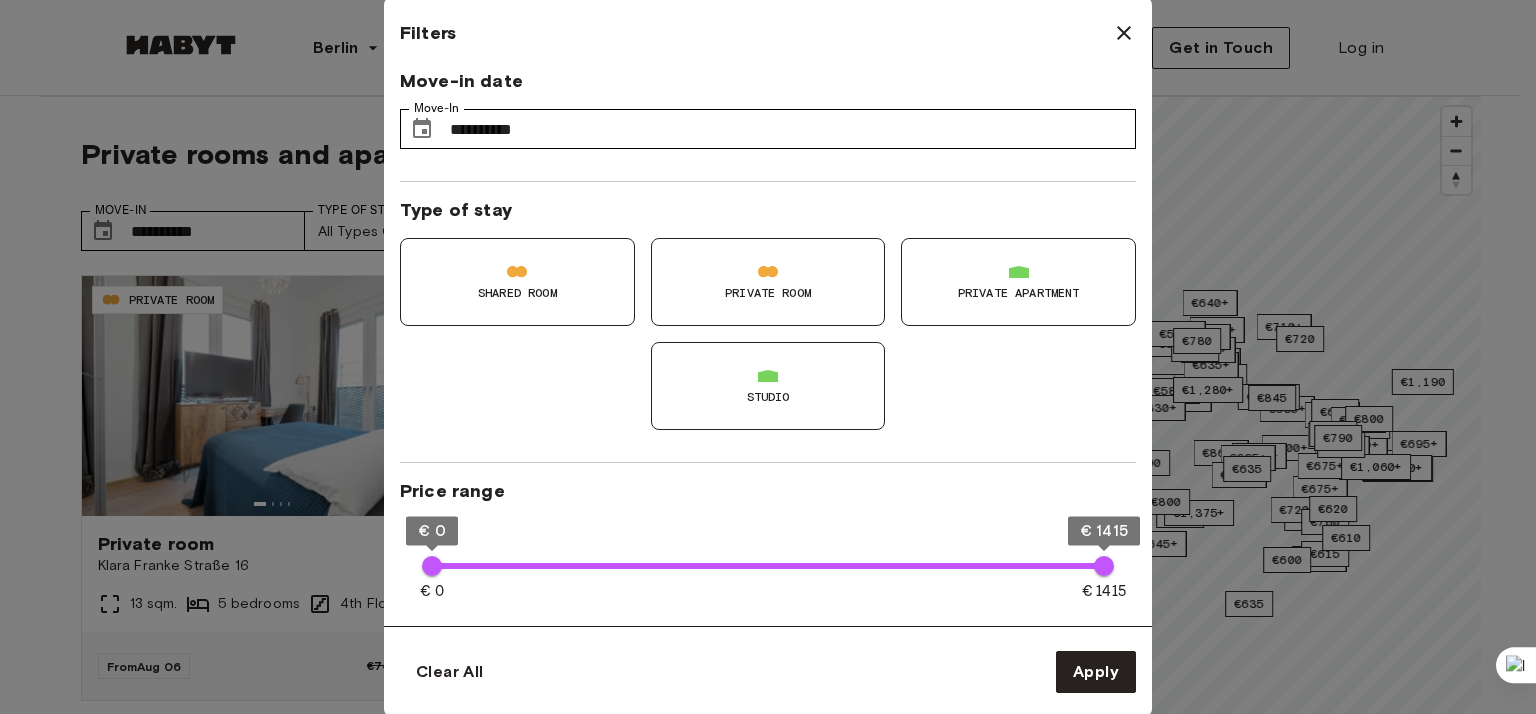 click at bounding box center [768, 357] 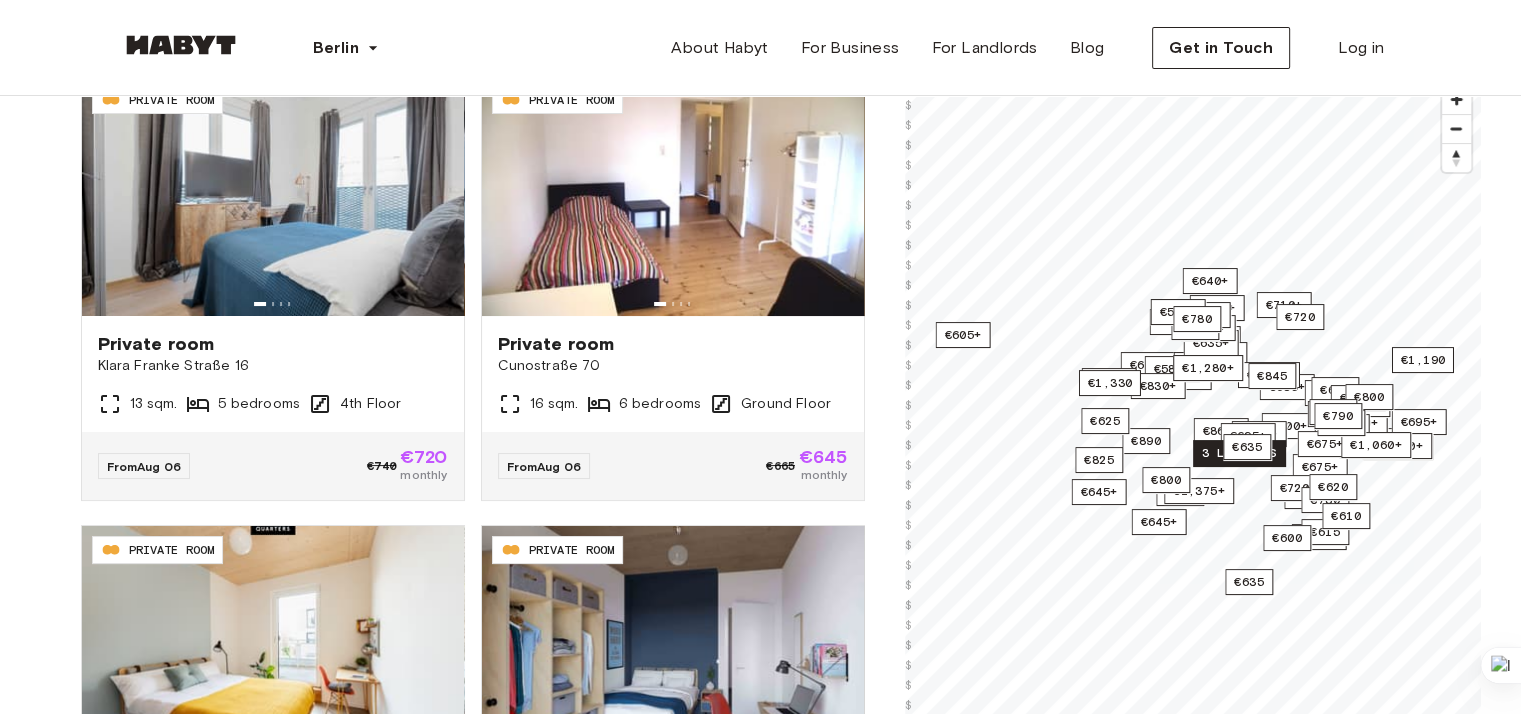 scroll, scrollTop: 300, scrollLeft: 0, axis: vertical 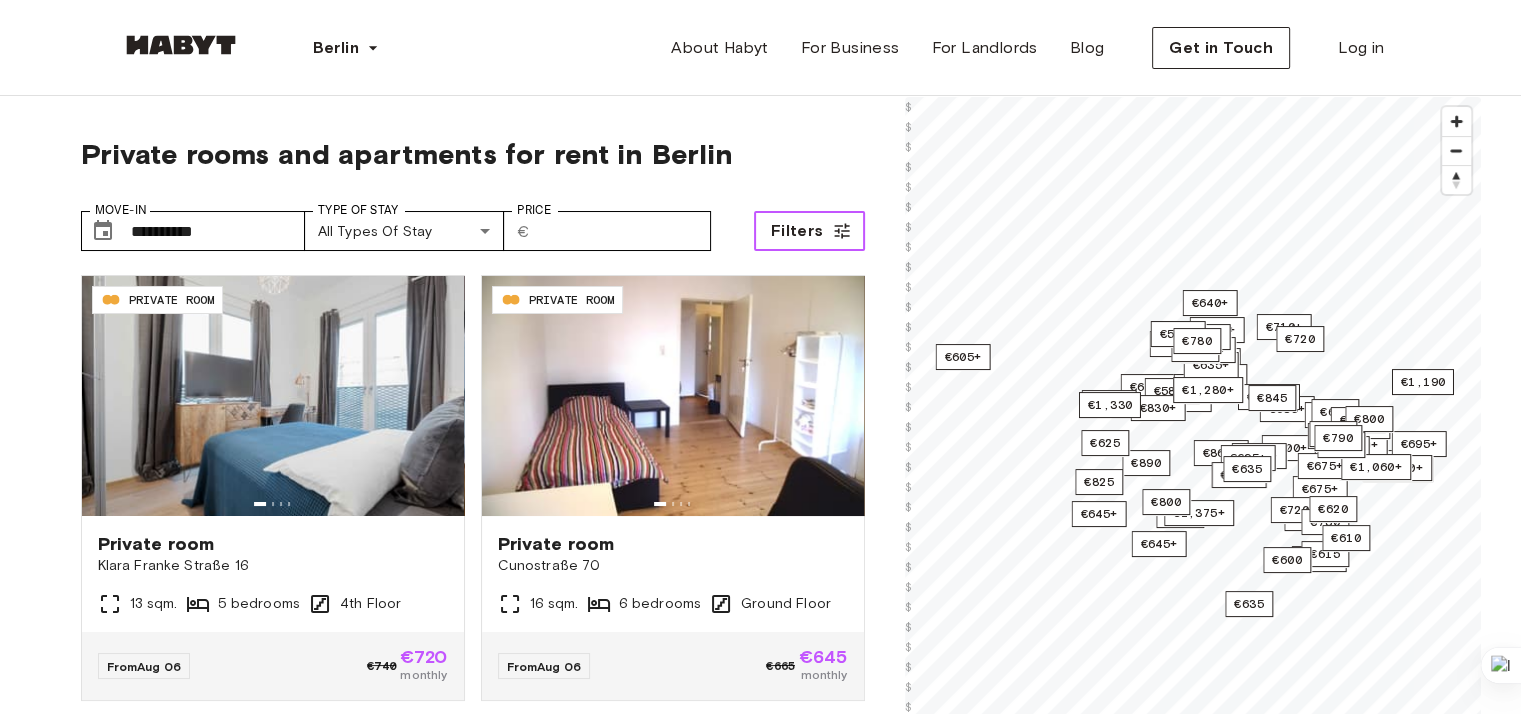 click on "Filters" at bounding box center (797, 231) 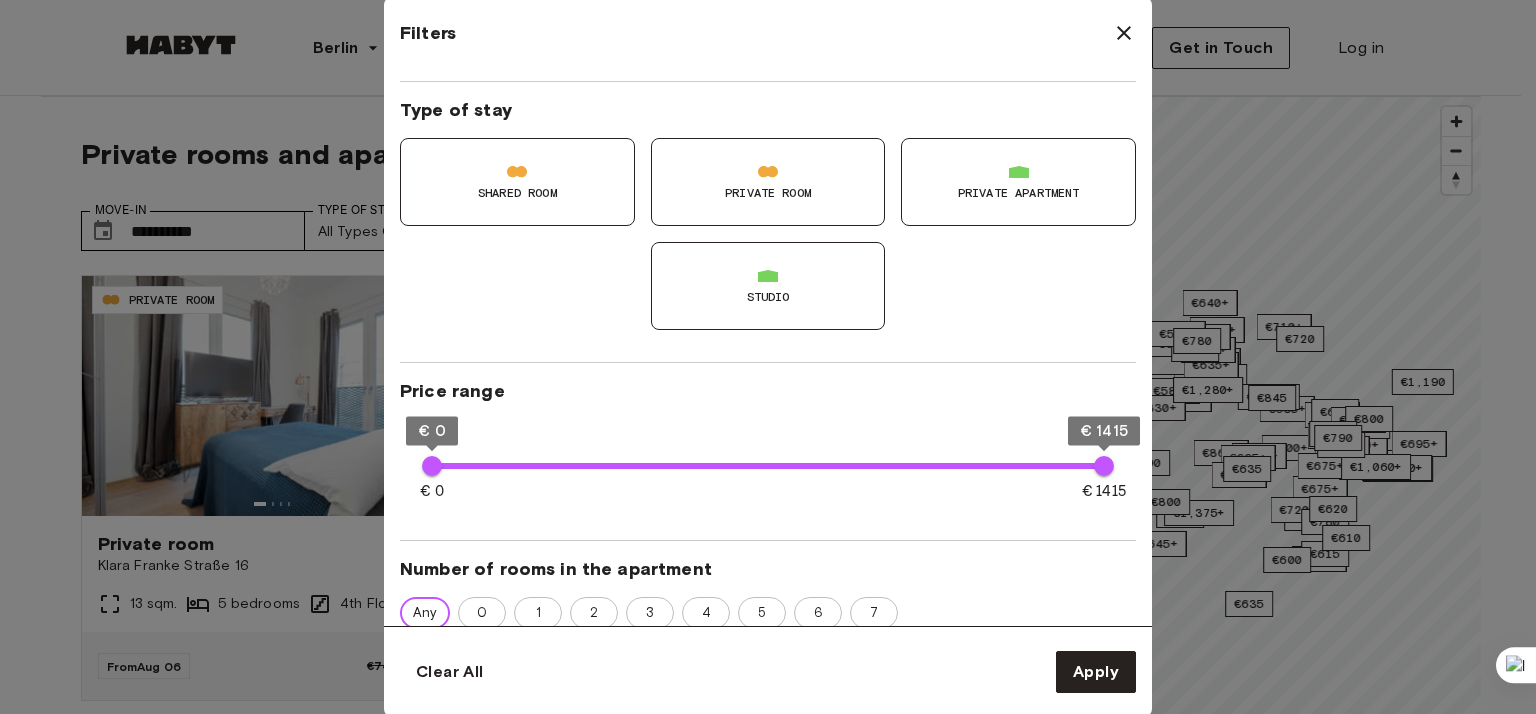 scroll, scrollTop: 0, scrollLeft: 0, axis: both 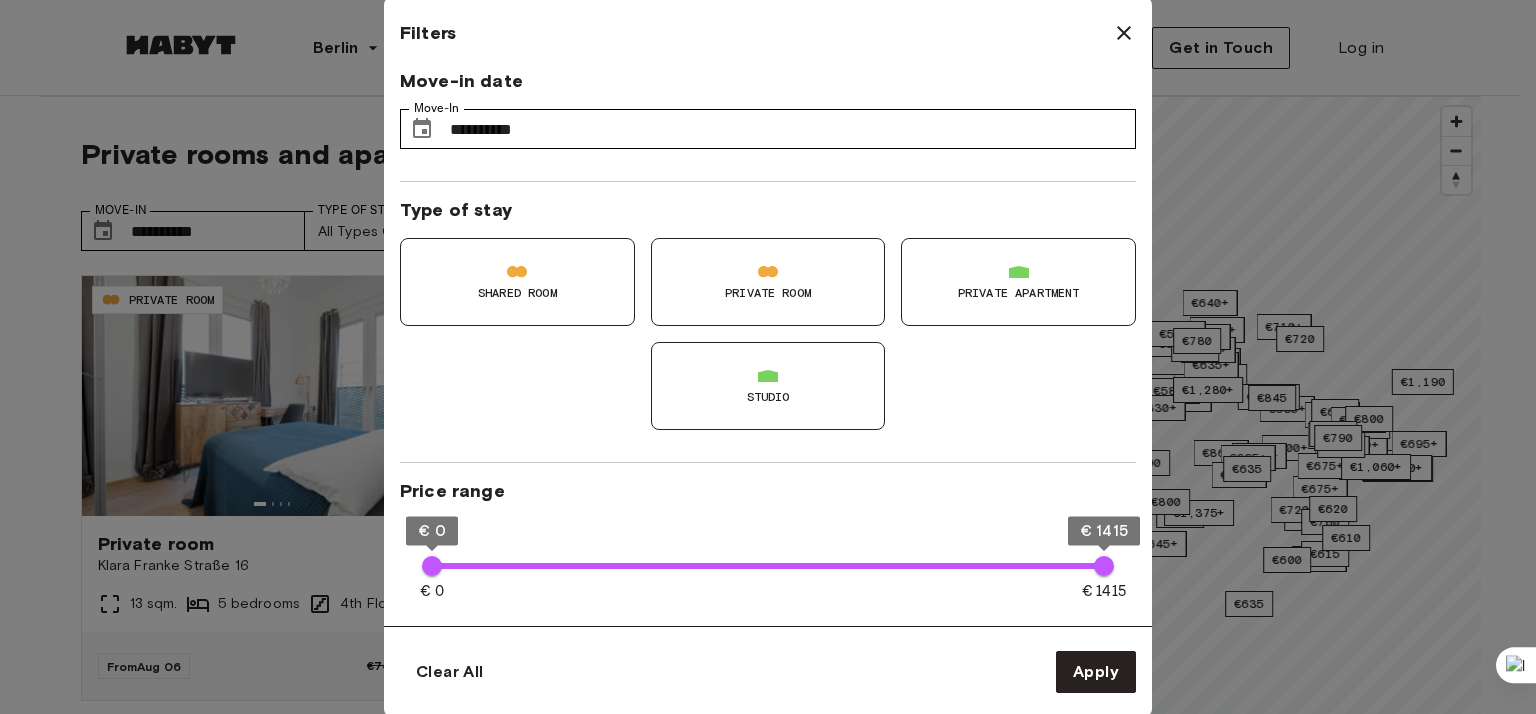 click on "Private Room" at bounding box center (768, 282) 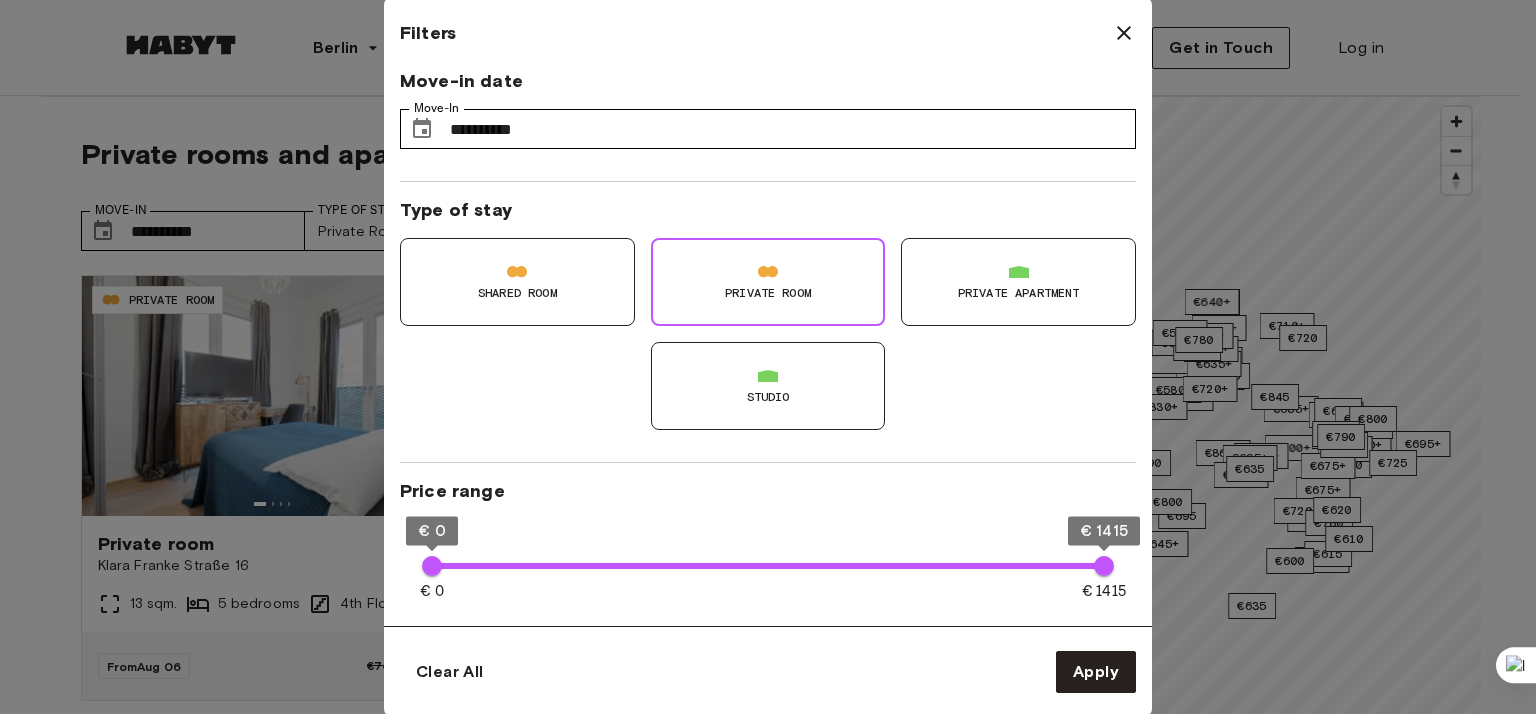 type on "**" 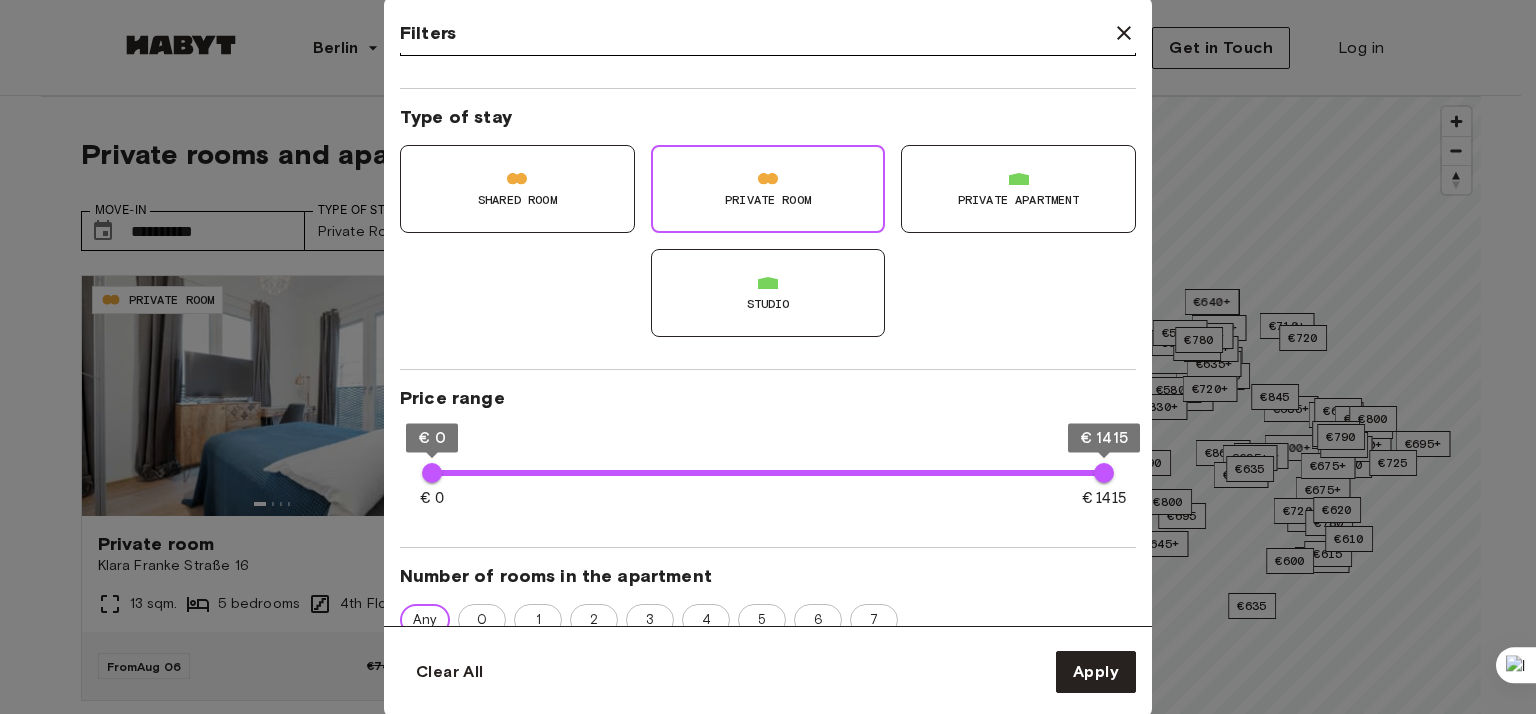 scroll, scrollTop: 0, scrollLeft: 0, axis: both 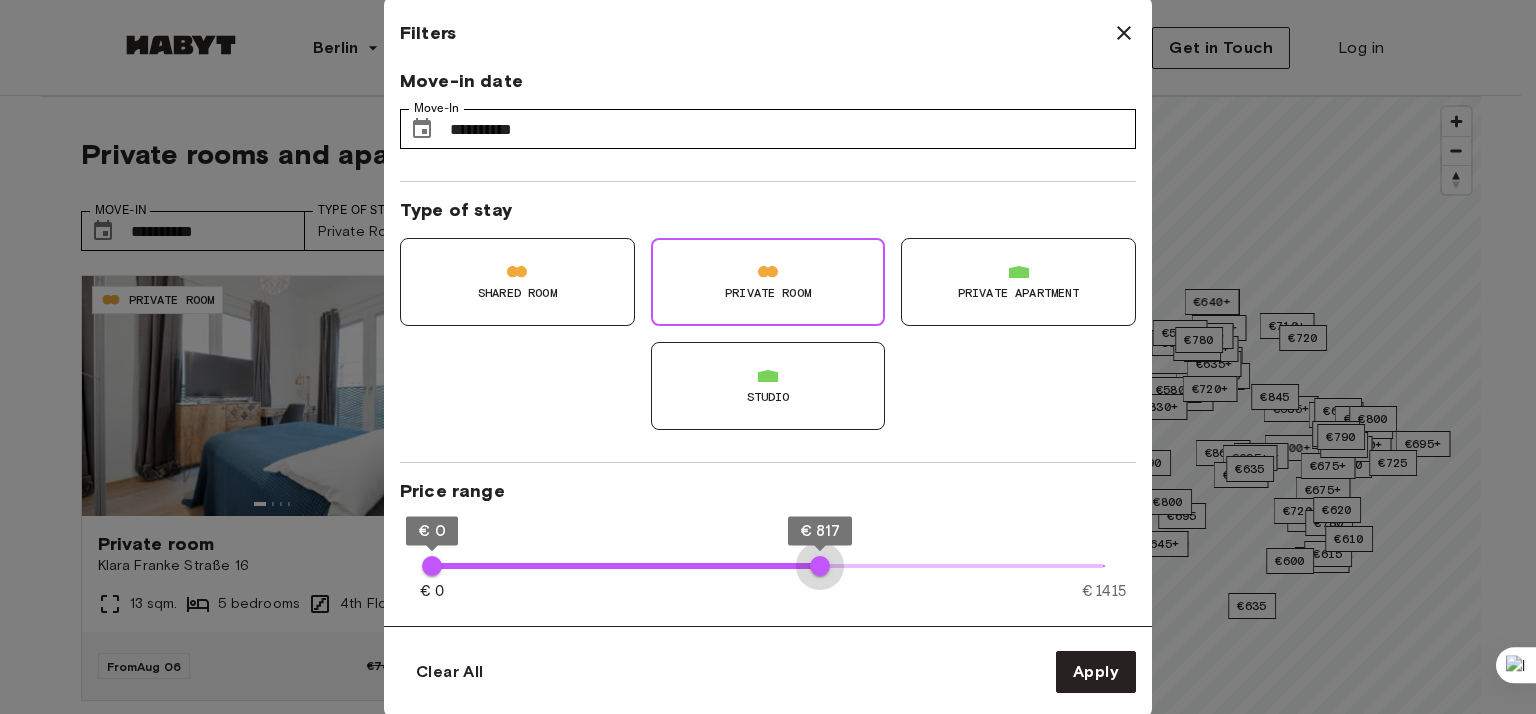 type on "***" 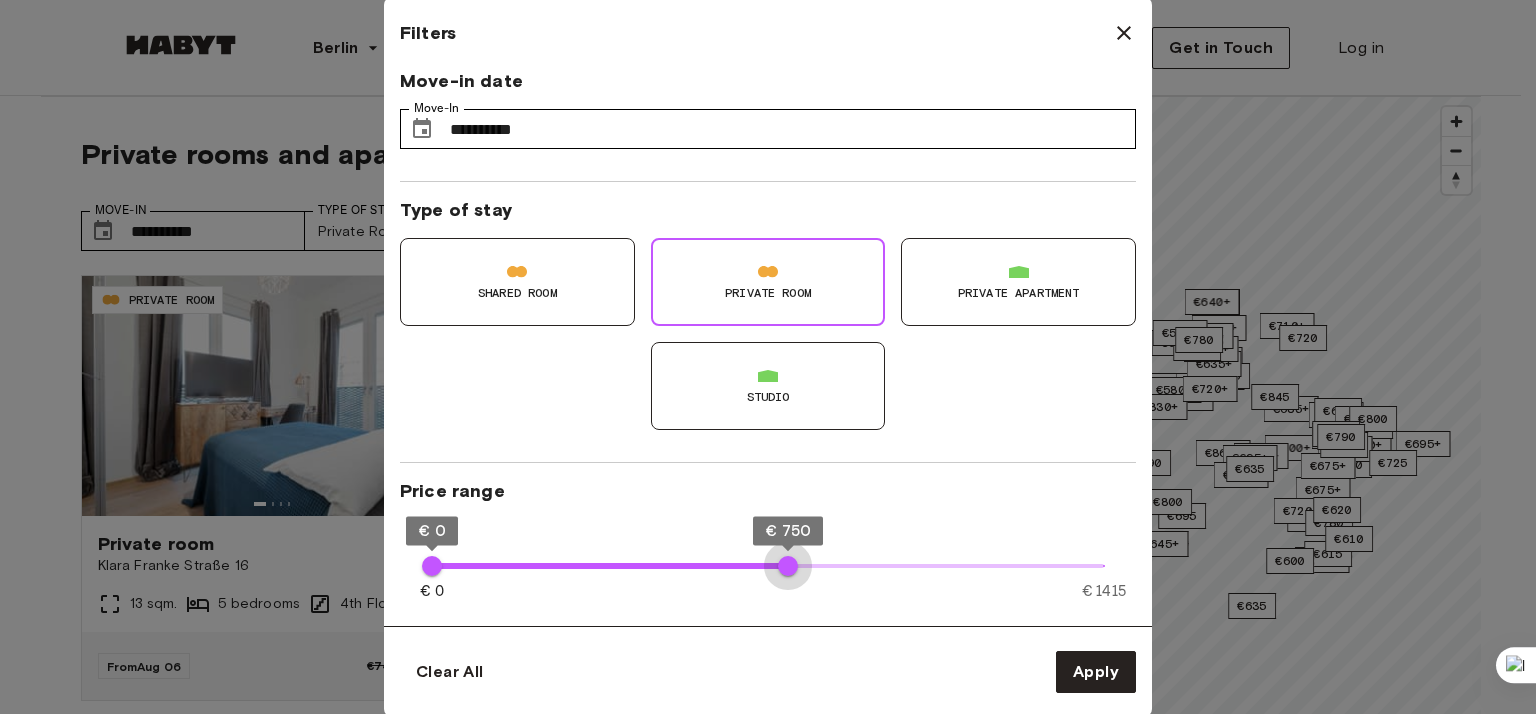 drag, startPoint x: 1105, startPoint y: 567, endPoint x: 788, endPoint y: 568, distance: 317.0016 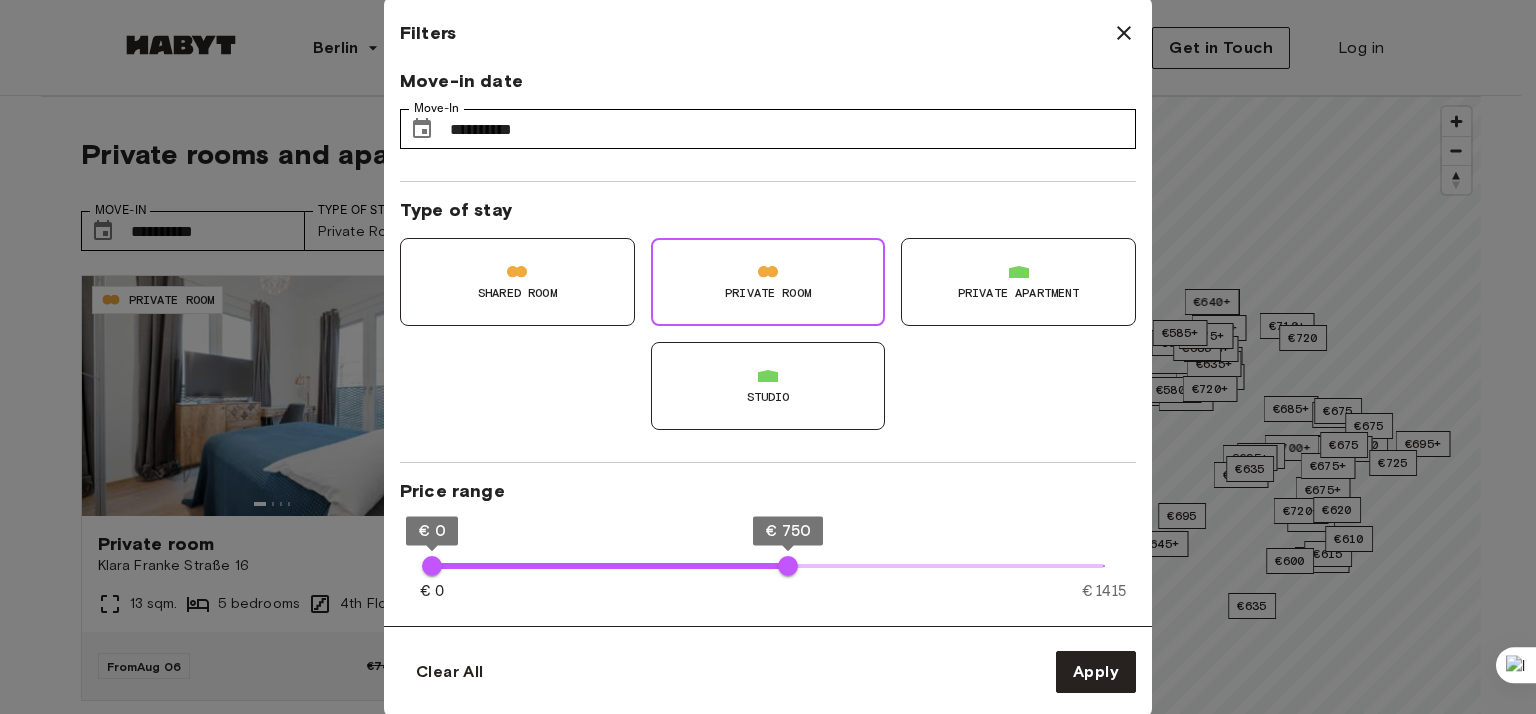 type on "**" 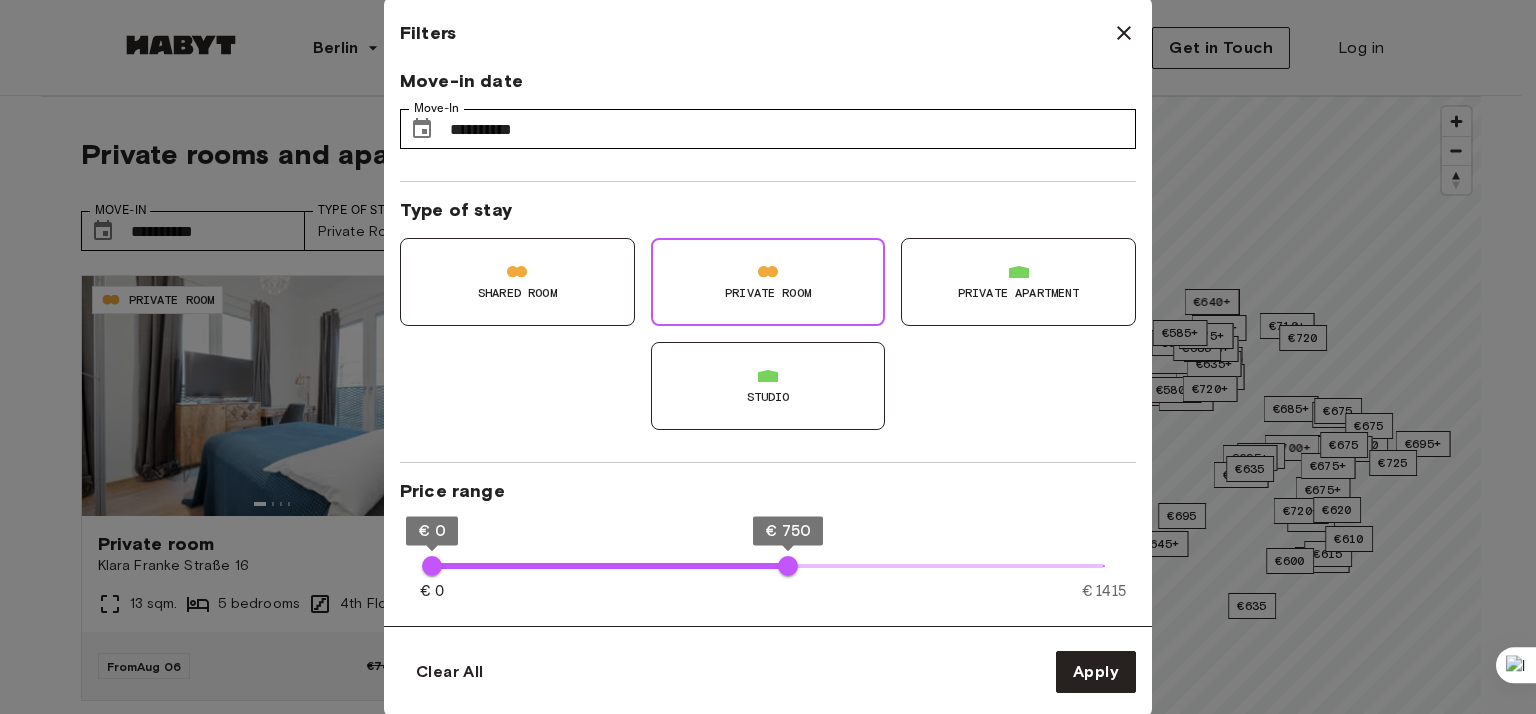 type on "***" 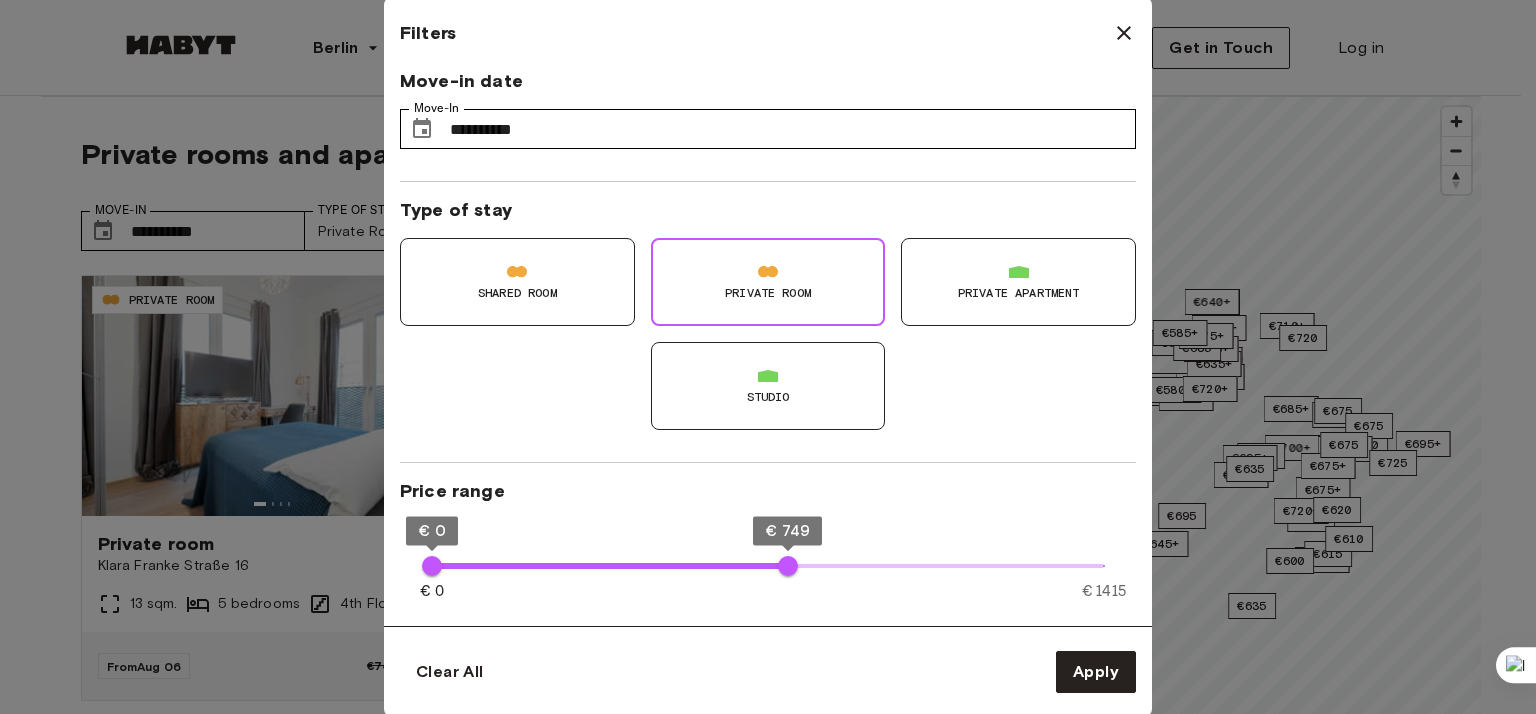 type on "***" 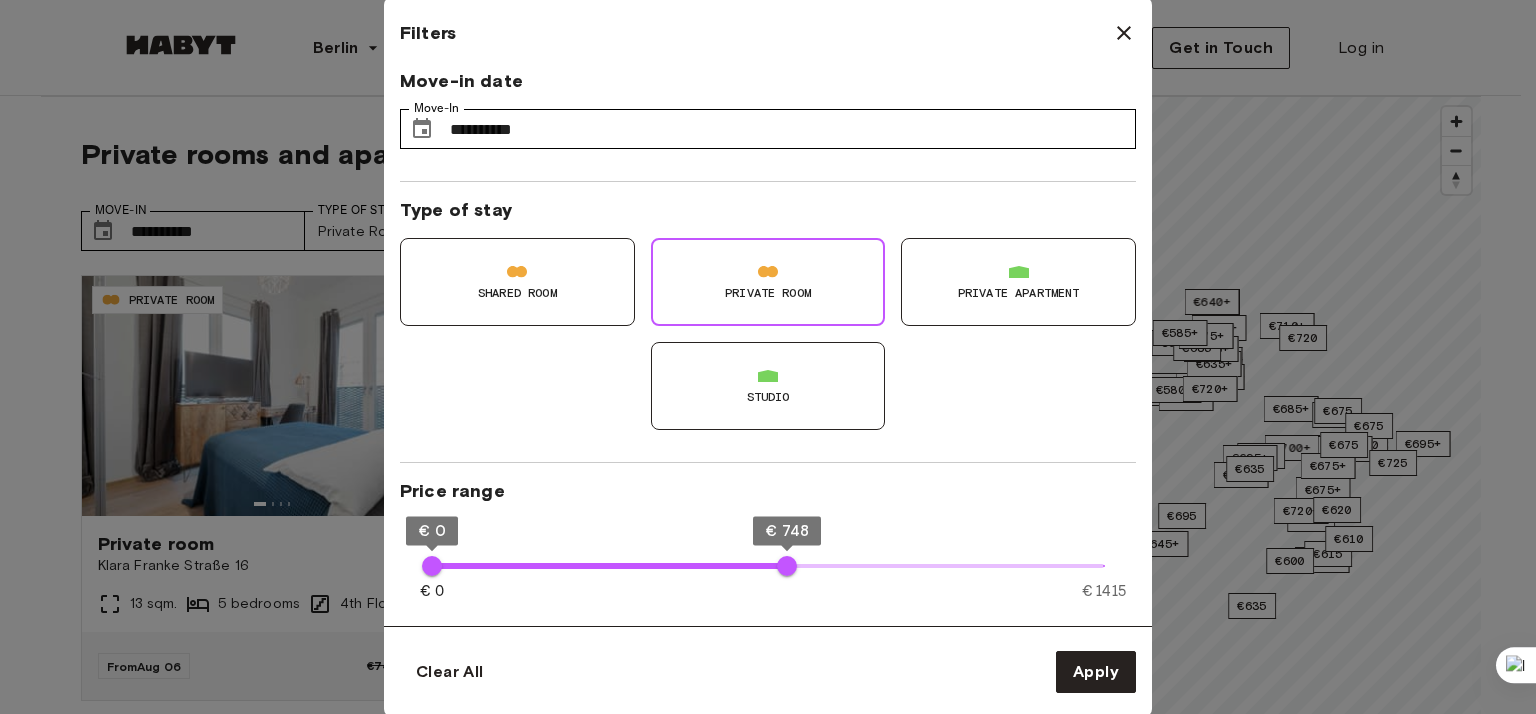 click on "€ 0 € 1415 € 0 € 748" at bounding box center [768, 563] 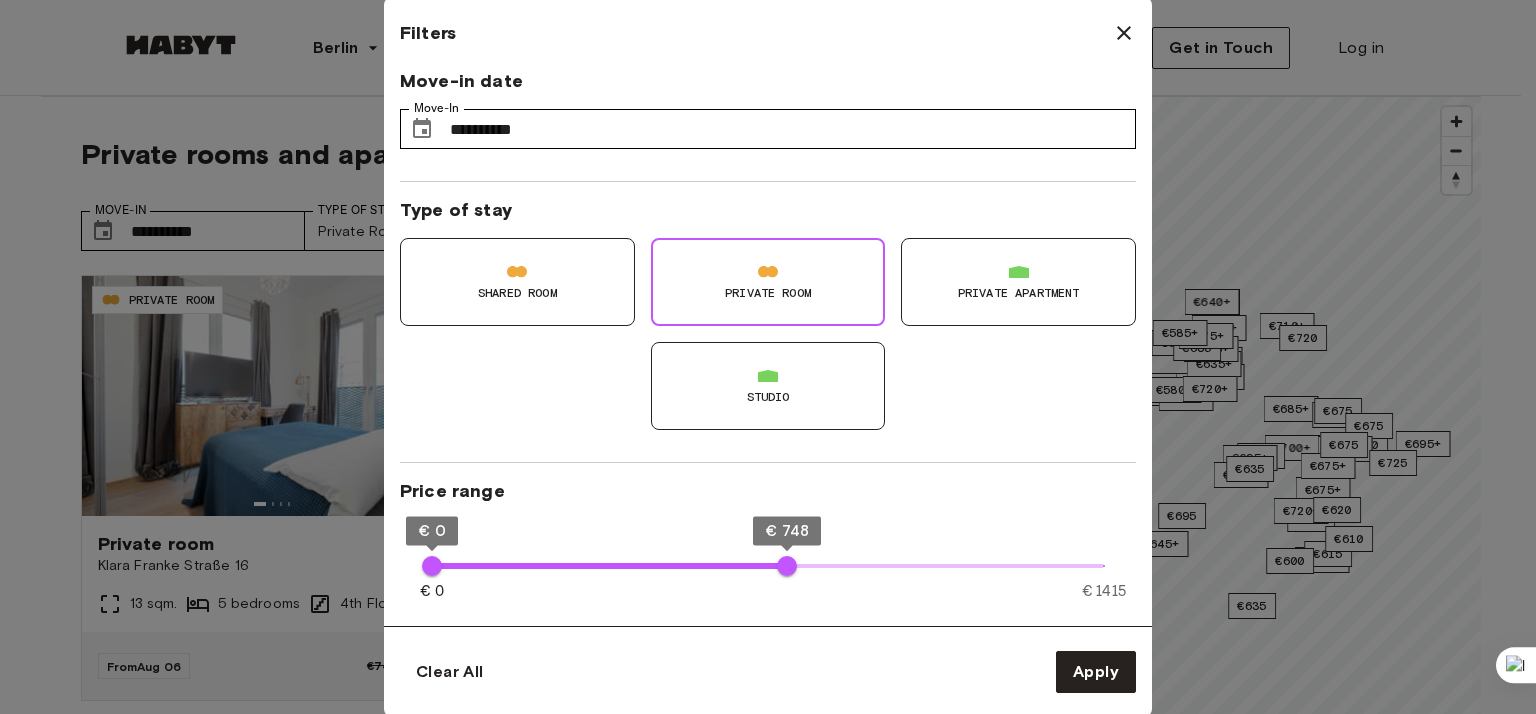 click on "Shared Room Private Room Private apartment Studio" at bounding box center (760, 326) 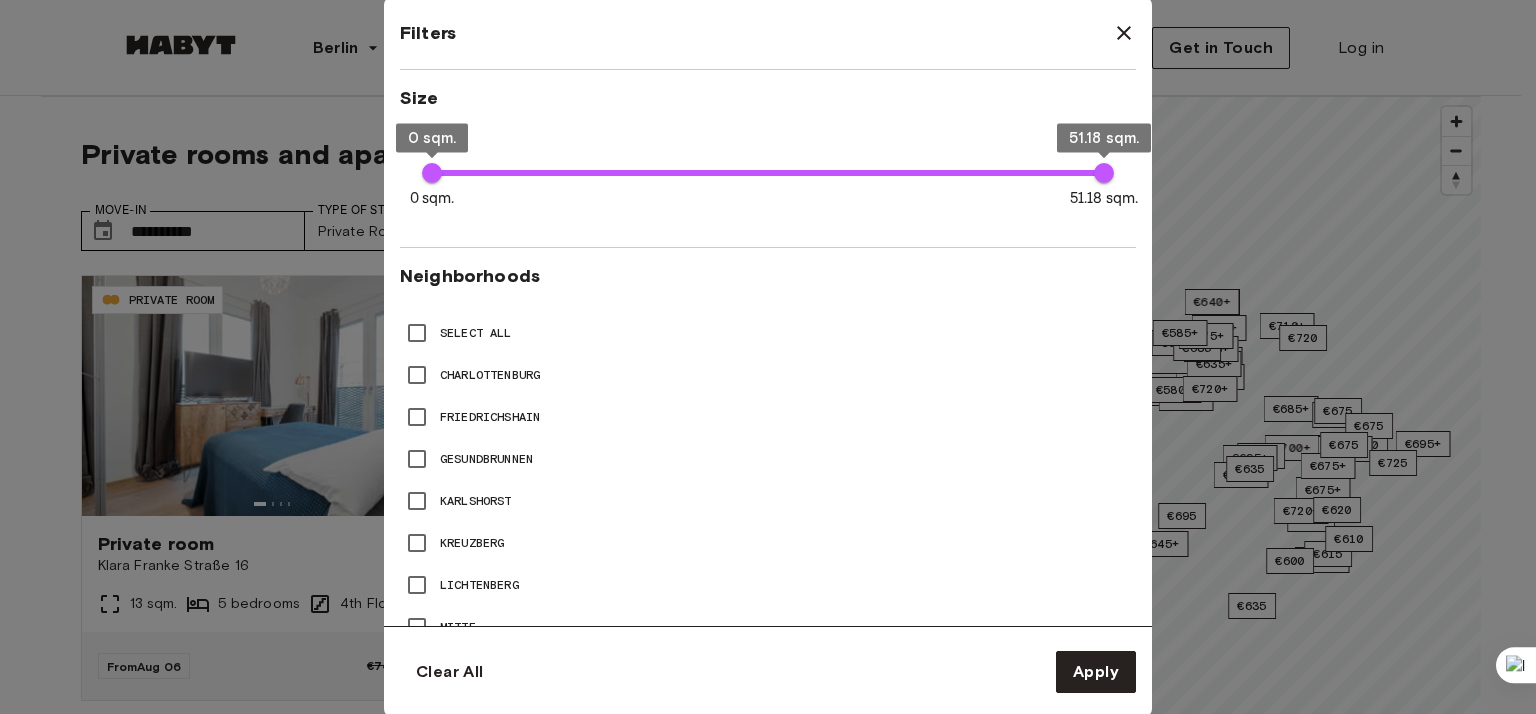 scroll, scrollTop: 800, scrollLeft: 0, axis: vertical 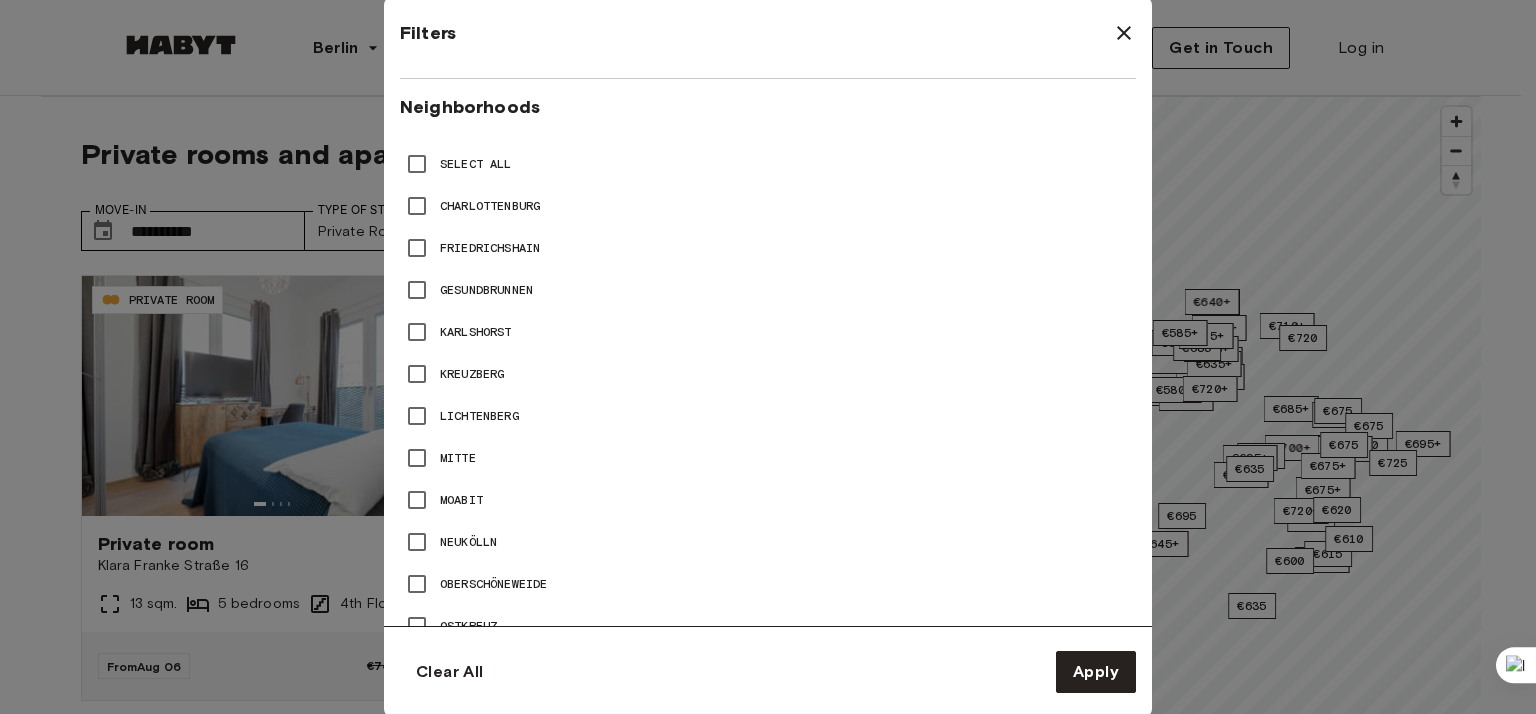 click on "Select All Charlottenburg Friedrichshain Gesundbrunnen Karlshorst Kreuzberg Lichtenberg Mitte Moabit Neukölln Oberschöneweide Ostkreuz Pankow Prenzlauer Berg Reinickendorf Rummelsburg Schöneberg Spandau Tempelhof Tempelhof-Schöneberg Tiergarten Wedding Wilmersdorf" at bounding box center (768, 626) 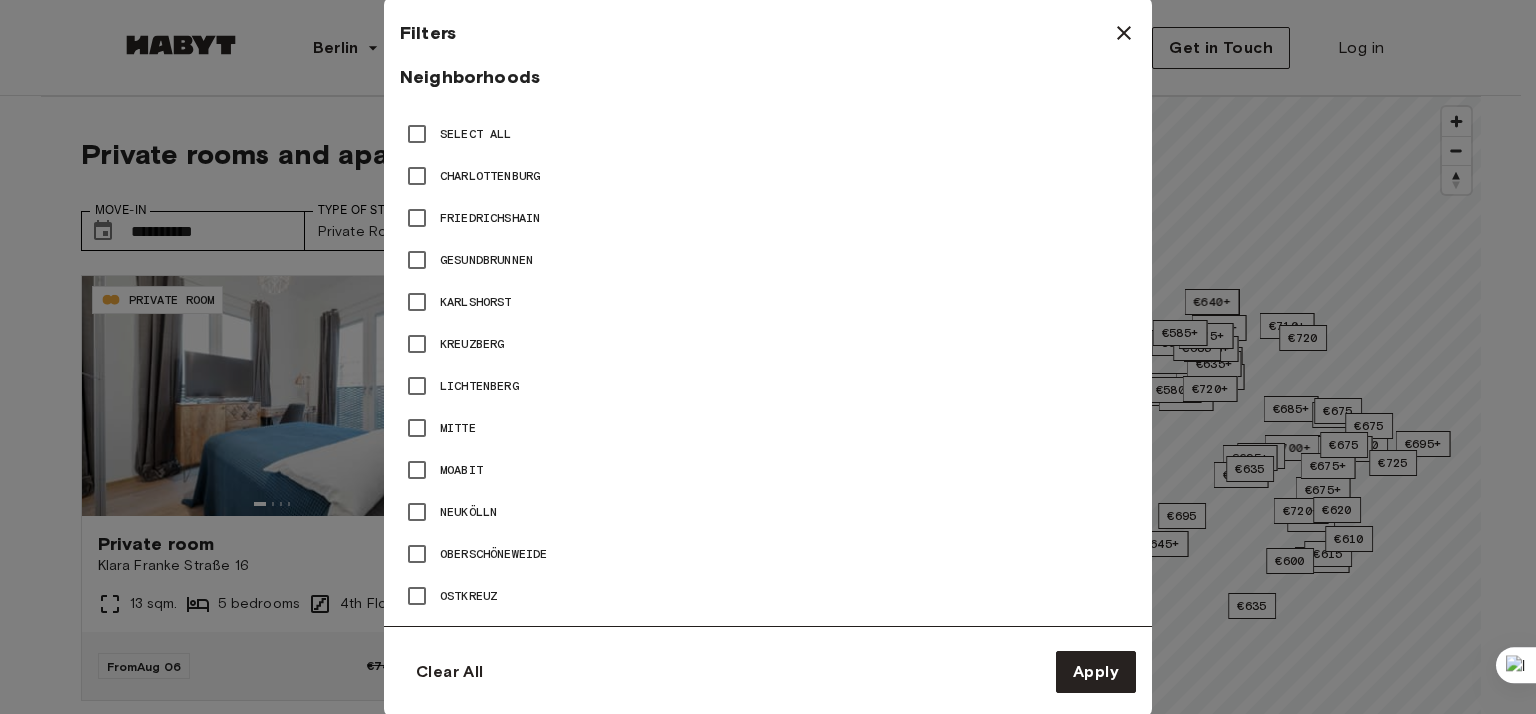 scroll, scrollTop: 900, scrollLeft: 0, axis: vertical 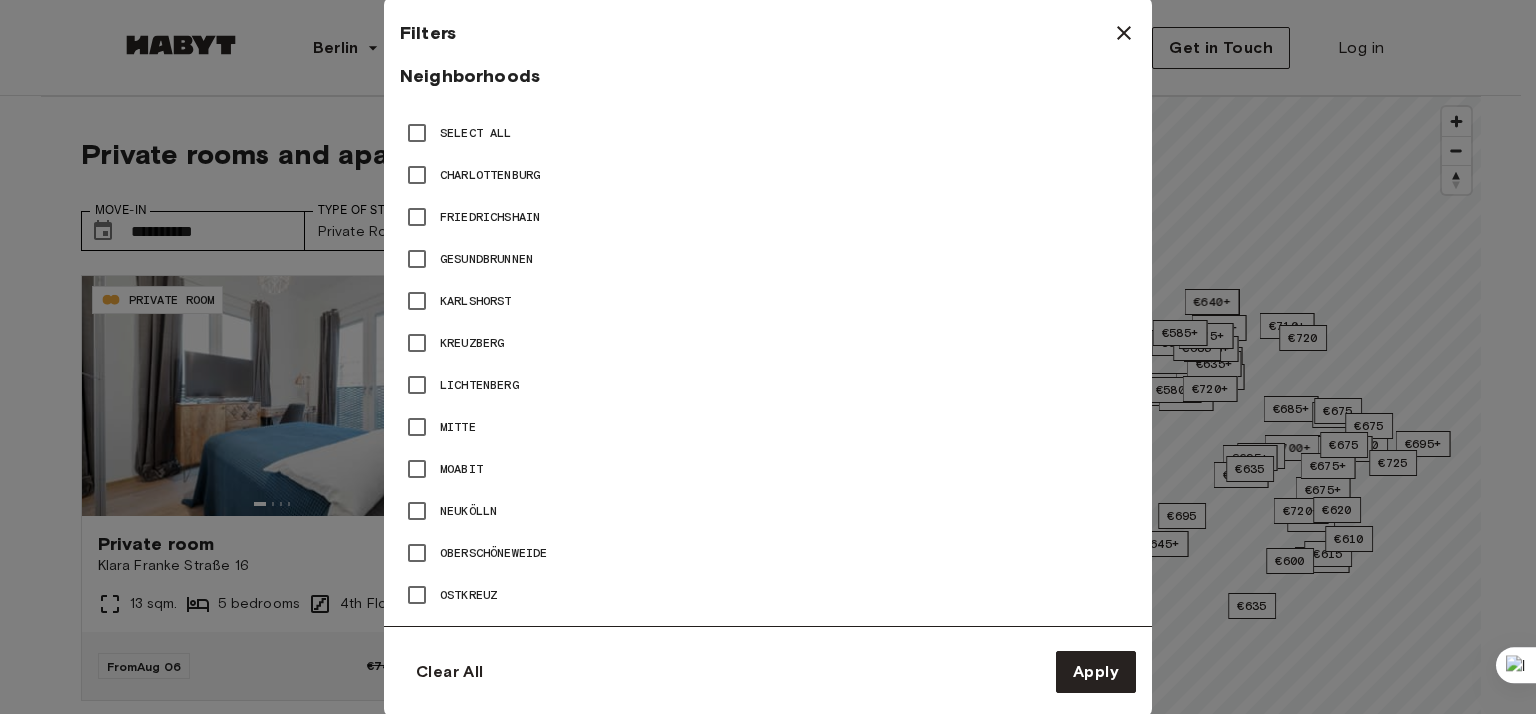 type on "**" 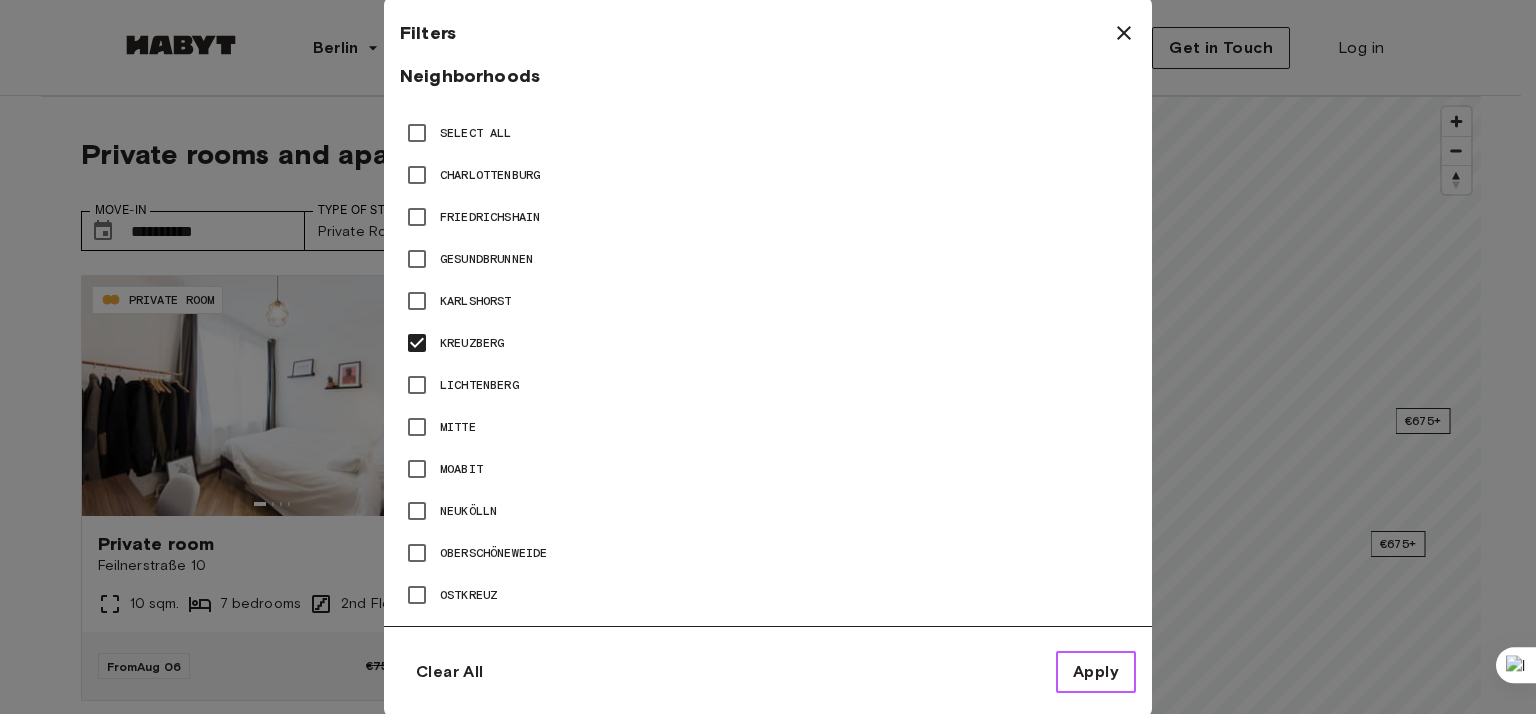 click on "Apply" at bounding box center [1096, 672] 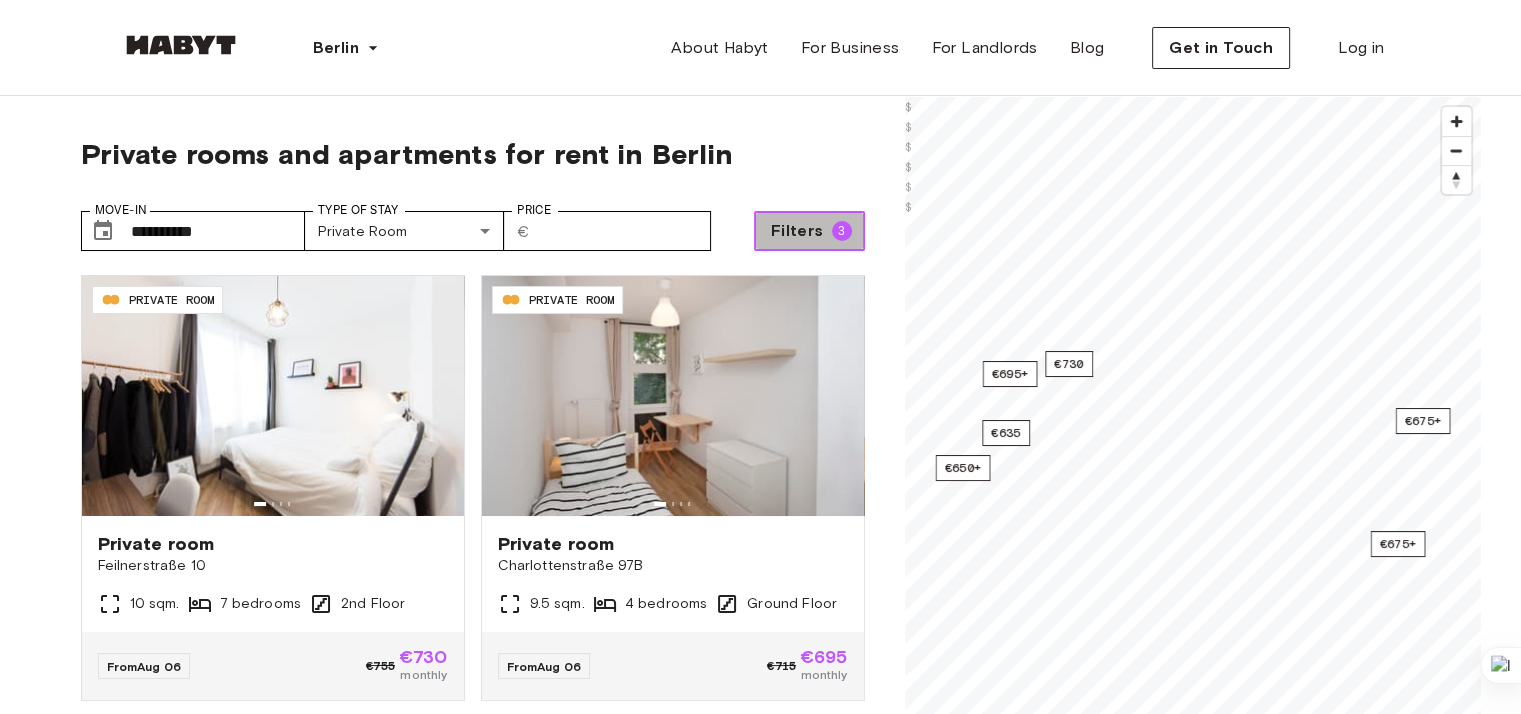 click on "3" at bounding box center [842, 231] 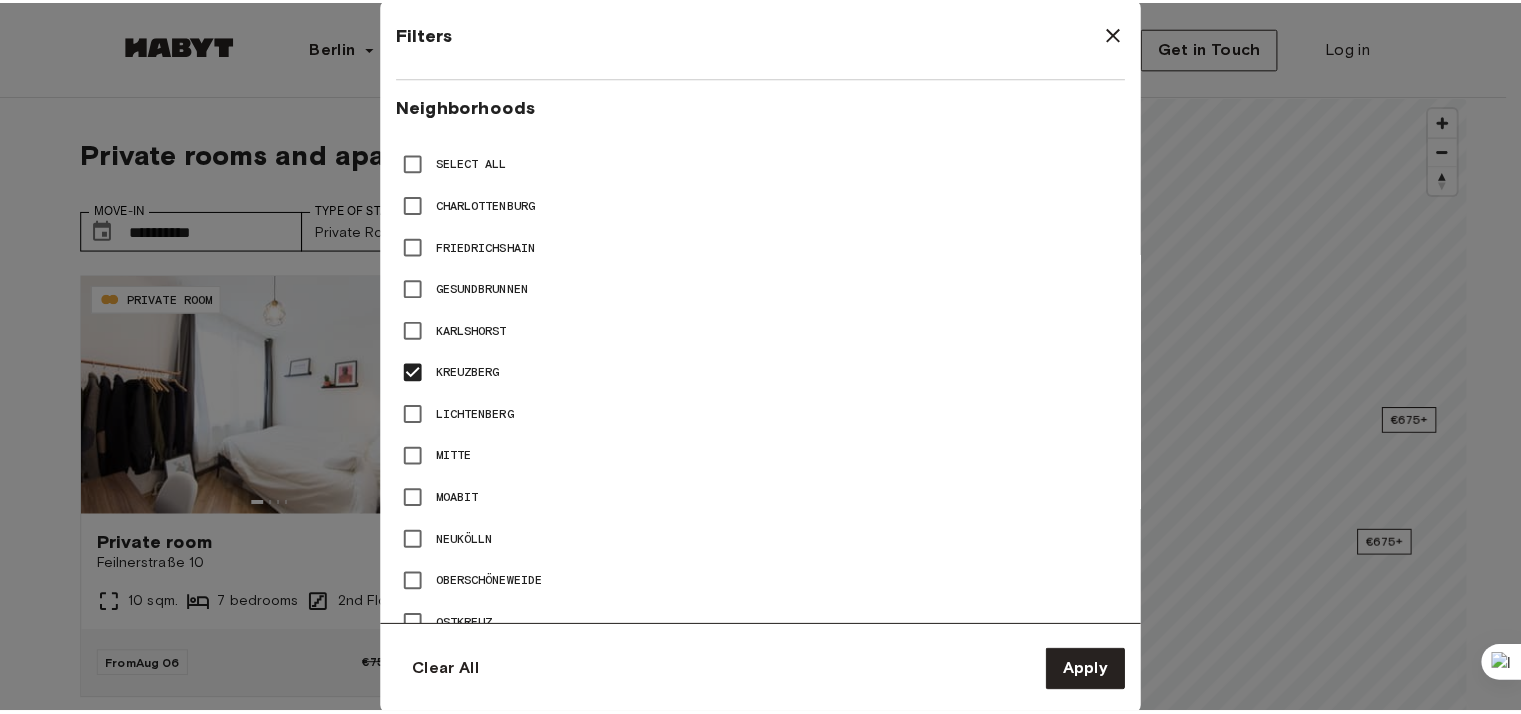 scroll, scrollTop: 900, scrollLeft: 0, axis: vertical 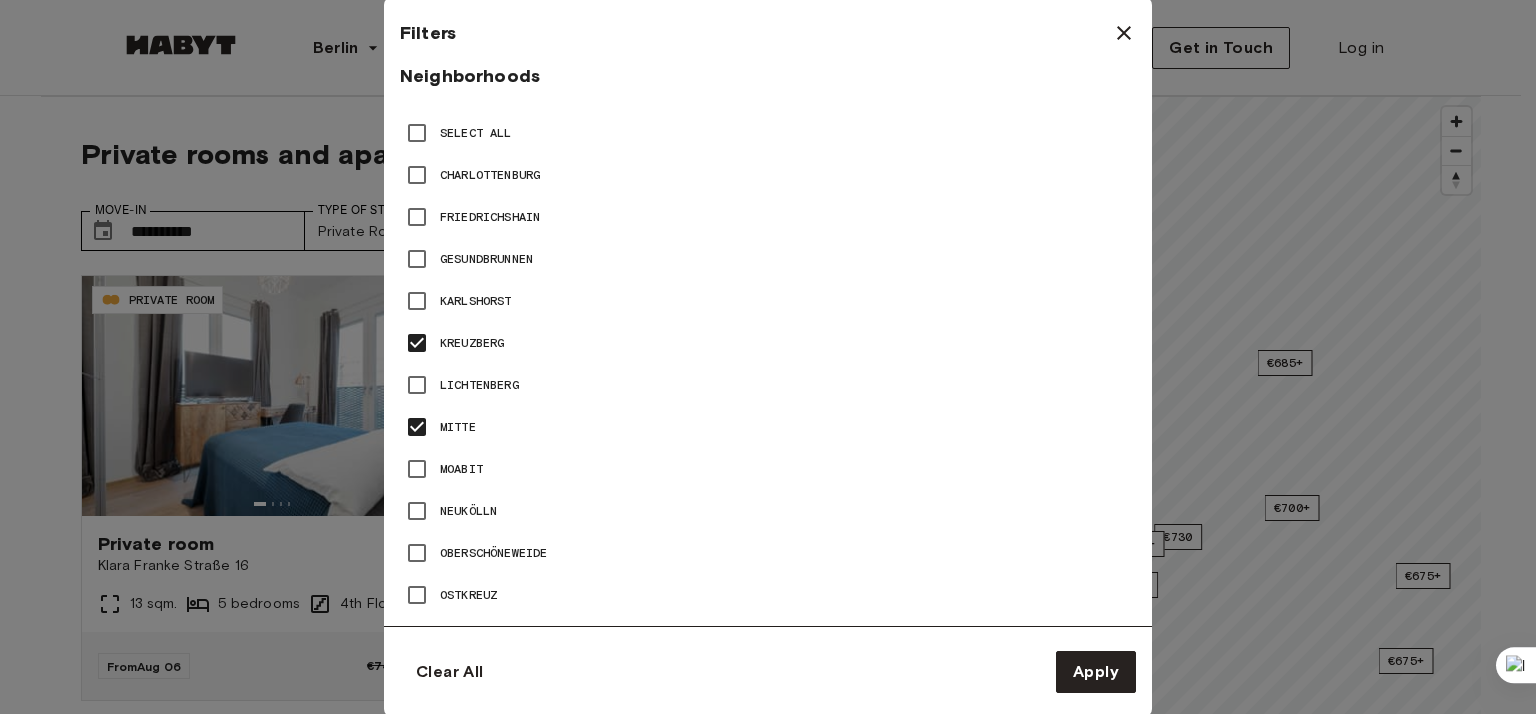 type on "**" 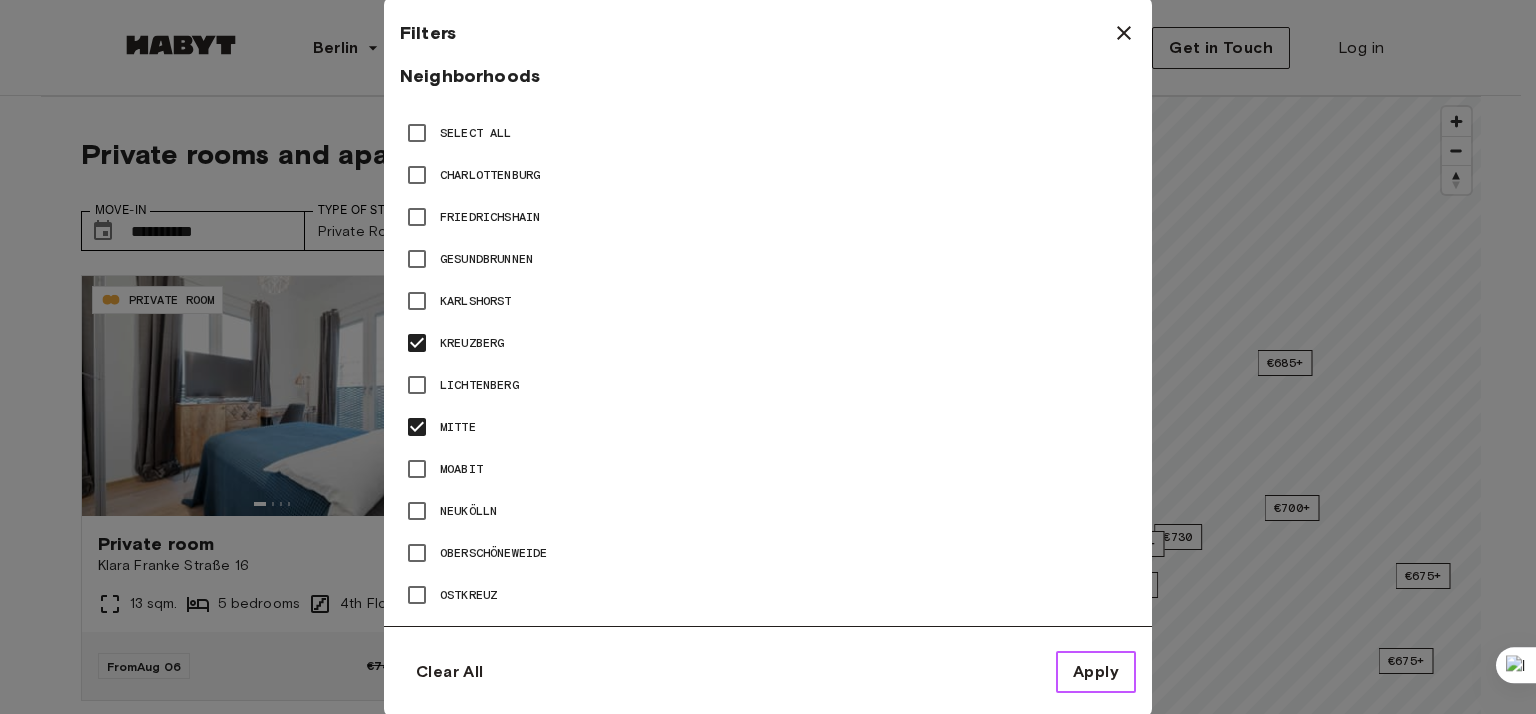 click on "Apply" at bounding box center [1096, 672] 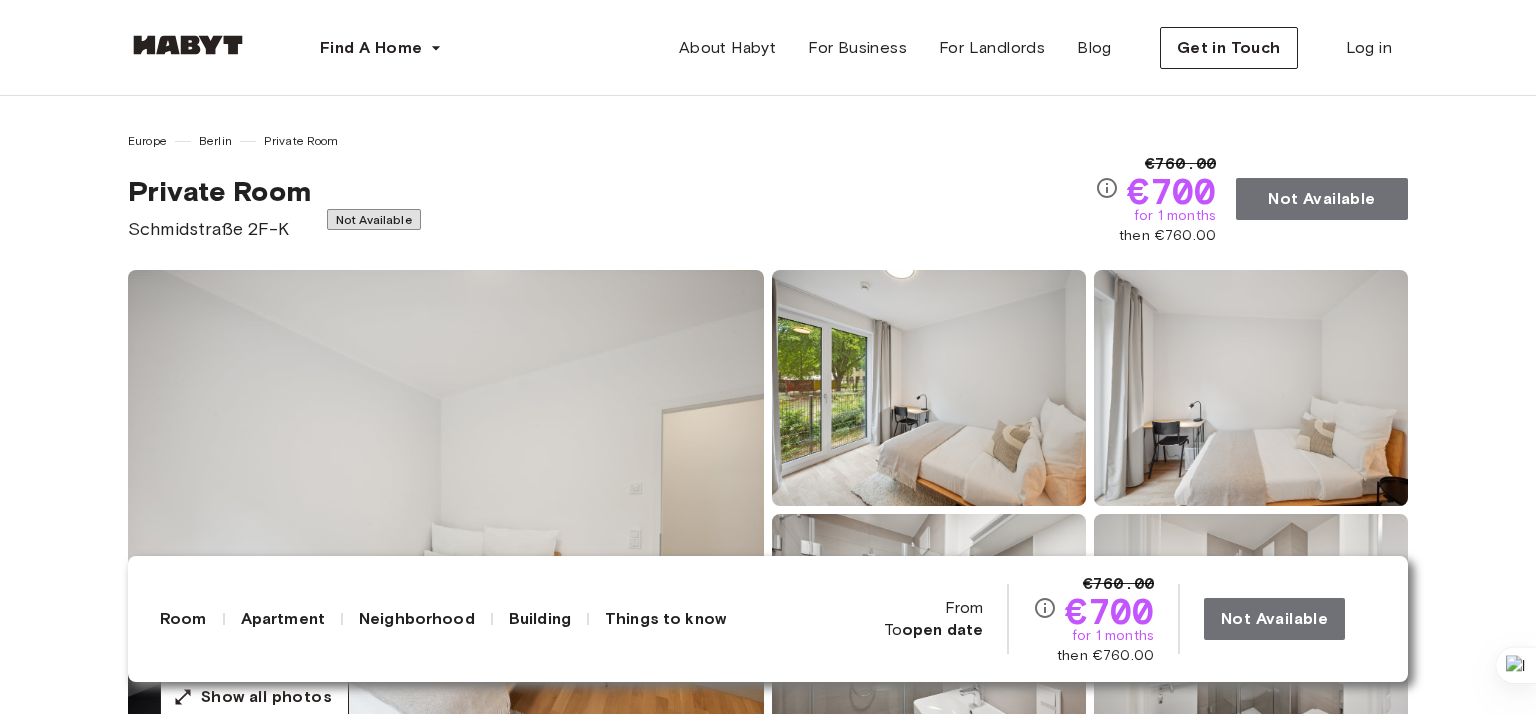 scroll, scrollTop: 0, scrollLeft: 0, axis: both 